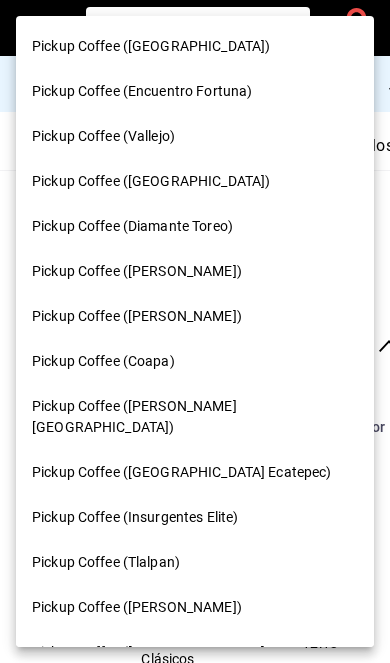 scroll, scrollTop: 0, scrollLeft: 0, axis: both 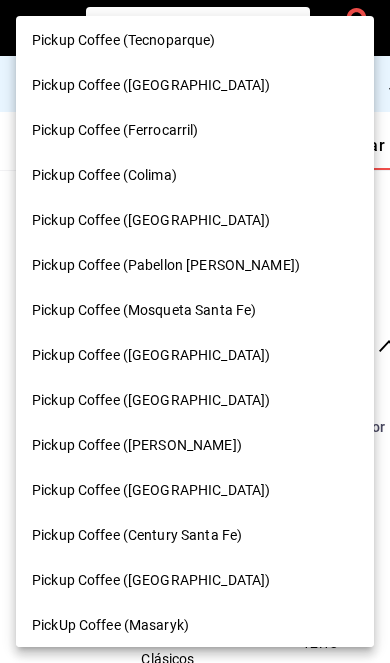 click on "Pickup Coffee ([GEOGRAPHIC_DATA])" at bounding box center (195, 220) 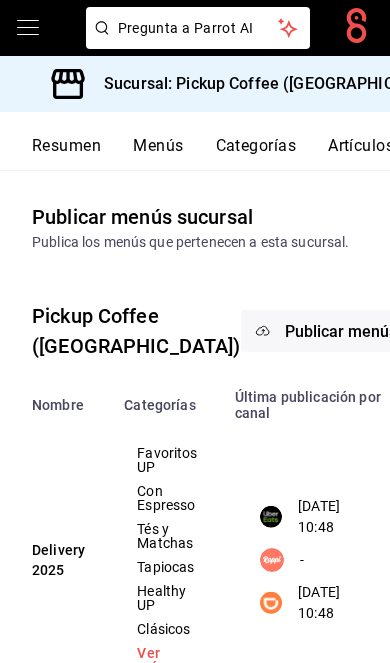 scroll, scrollTop: 0, scrollLeft: 0, axis: both 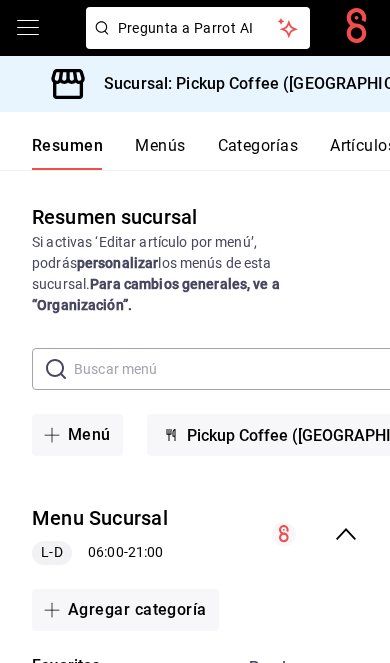 click 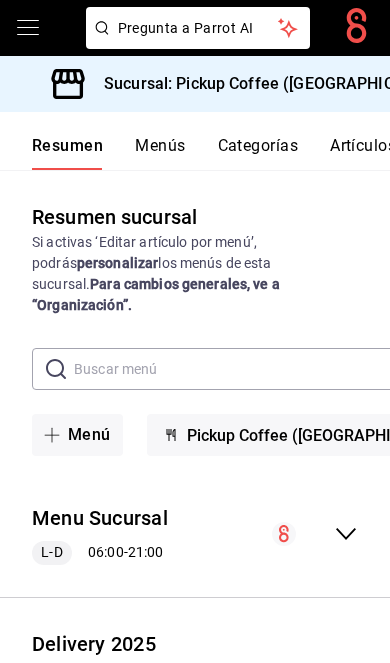 click at bounding box center (283, 676) 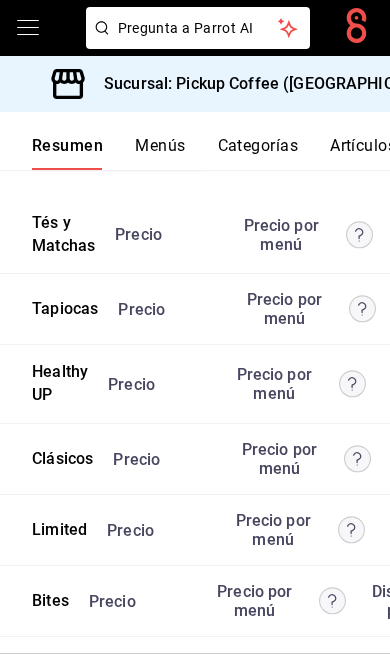 scroll, scrollTop: 5487, scrollLeft: 0, axis: vertical 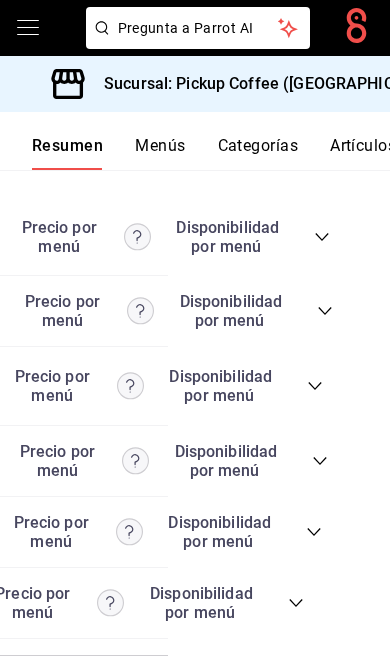 click 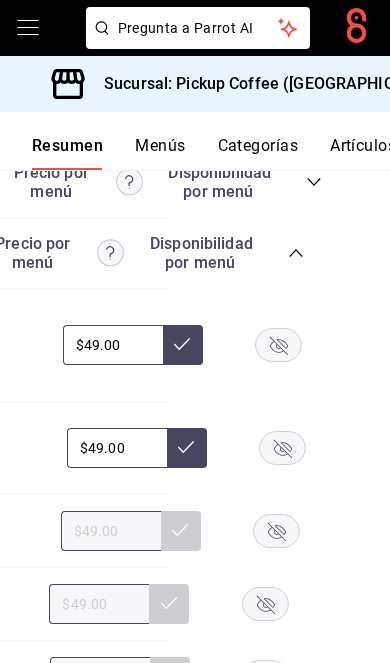 scroll, scrollTop: 5793, scrollLeft: 0, axis: vertical 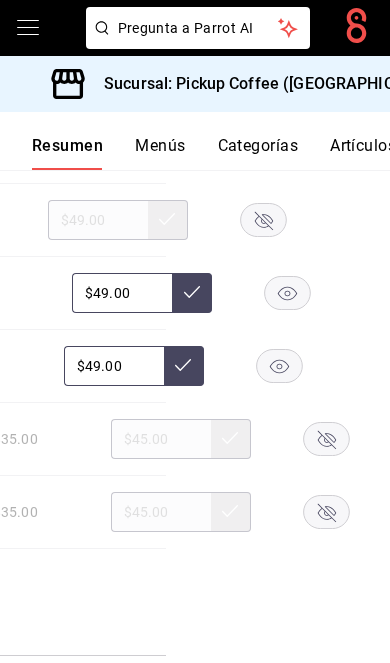 click 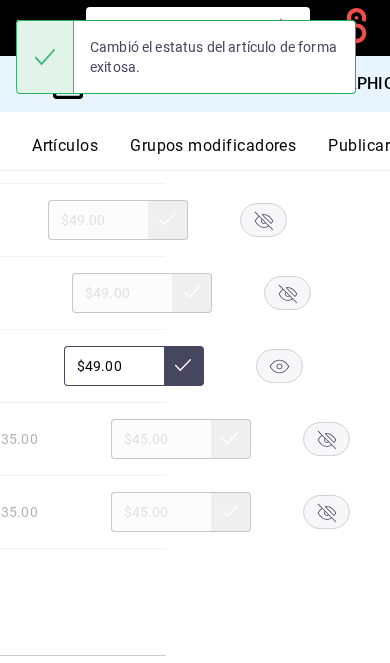 scroll, scrollTop: 0, scrollLeft: 302, axis: horizontal 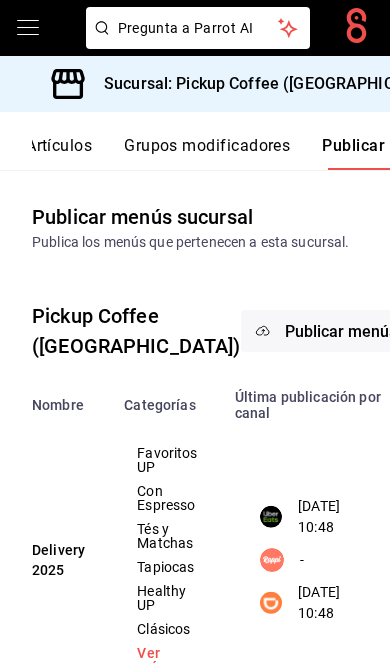 click on "Publicar menús" at bounding box center [341, 331] 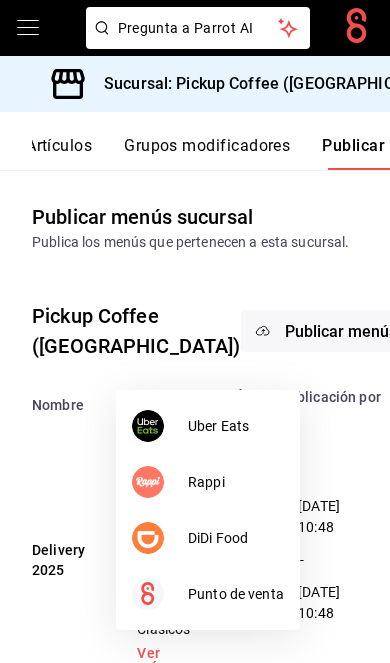 click at bounding box center (148, 538) 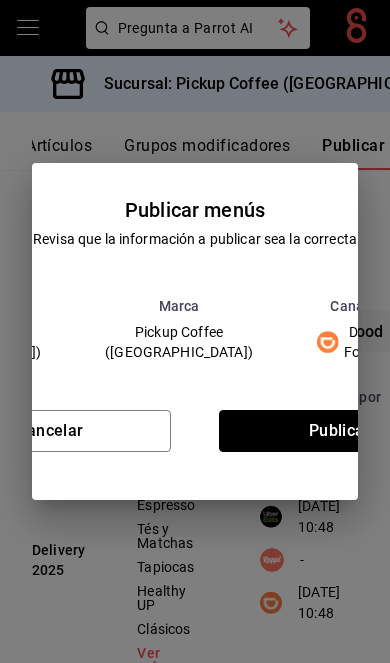 click on "Publicar" at bounding box center [340, 431] 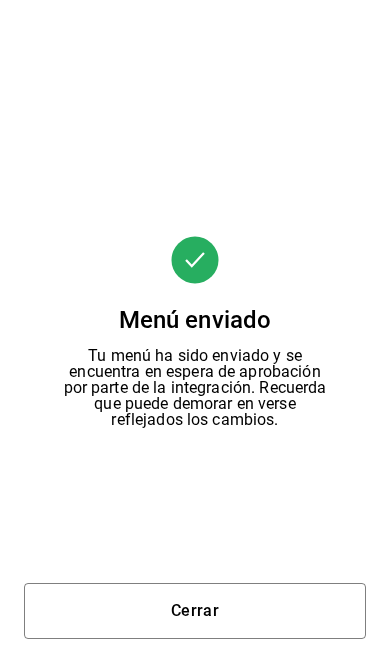 click on "Cerrar" at bounding box center [195, 611] 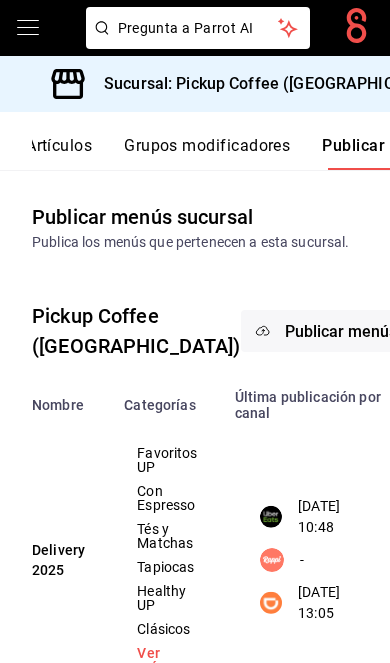 click on "Publicar menús" at bounding box center [341, 331] 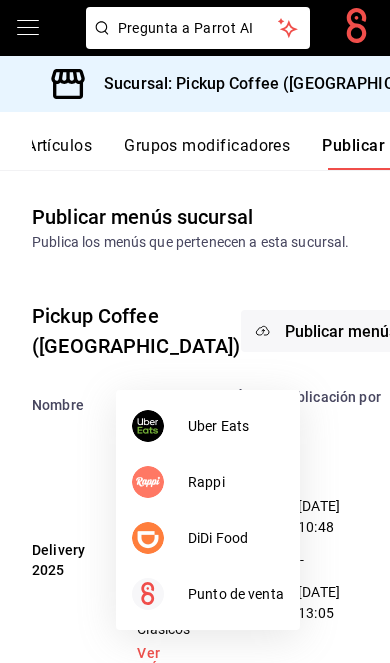 click at bounding box center (160, 426) 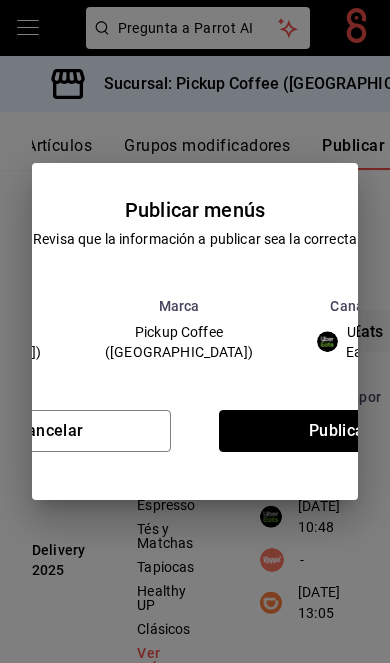 click on "Publicar" at bounding box center [340, 431] 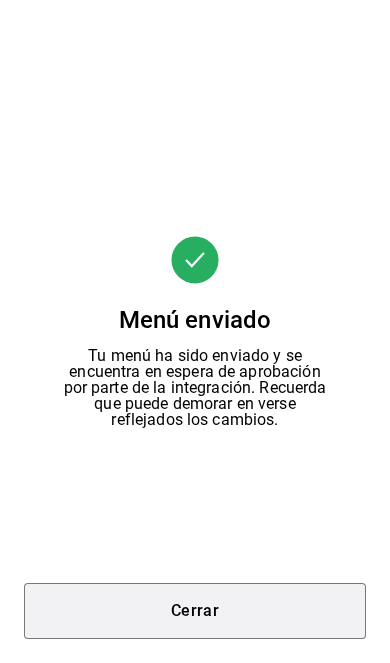 click on "Cerrar" at bounding box center [195, 611] 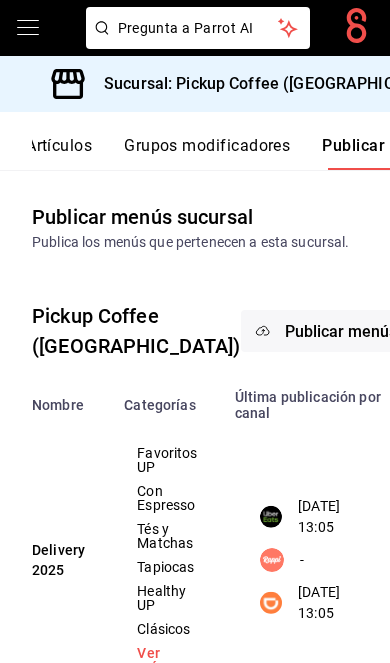 click on "Sucursal: Pickup Coffee ([GEOGRAPHIC_DATA])" at bounding box center (270, 84) 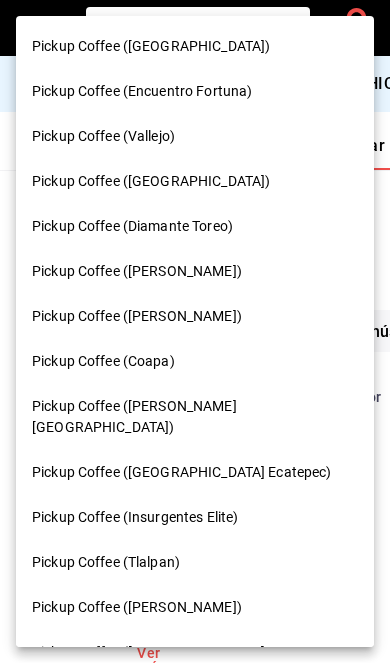 scroll, scrollTop: 0, scrollLeft: 0, axis: both 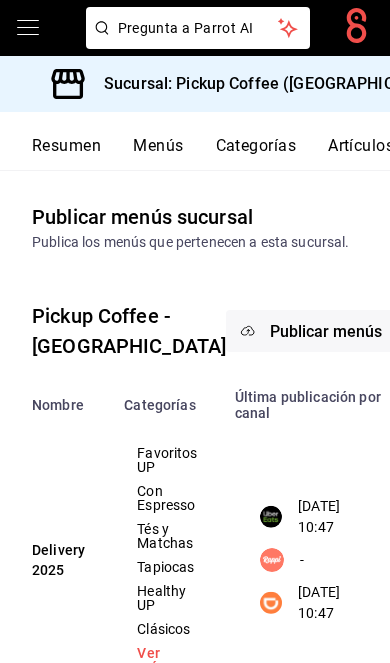click on "Resumen" at bounding box center [66, 153] 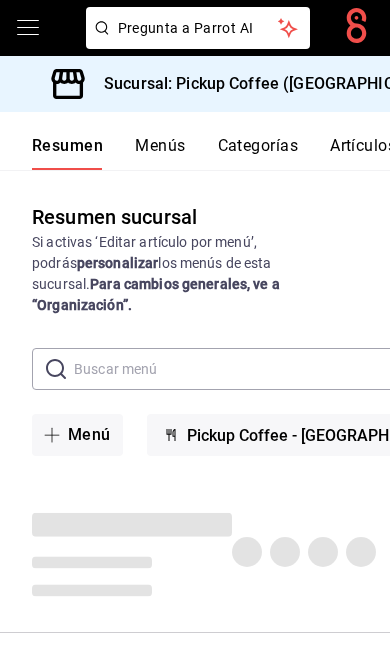 scroll, scrollTop: 0, scrollLeft: 0, axis: both 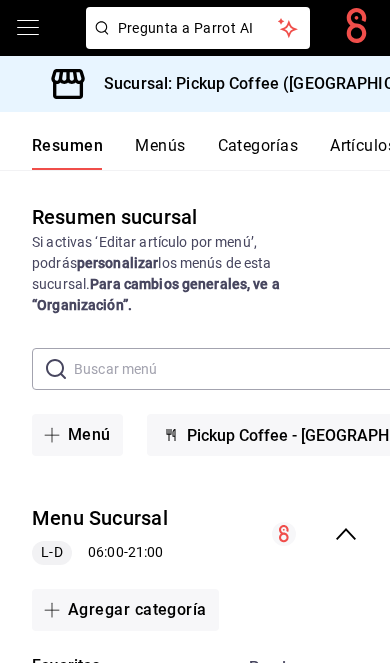 click 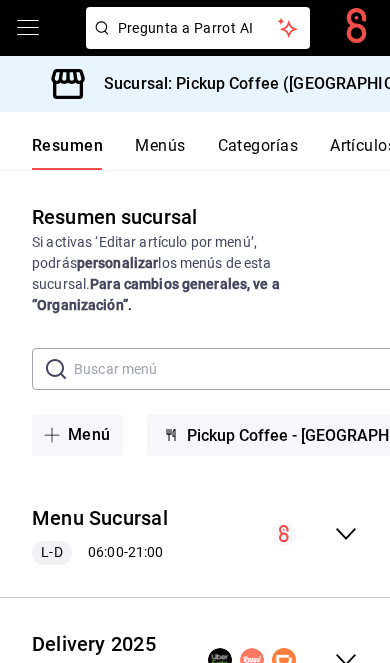 click 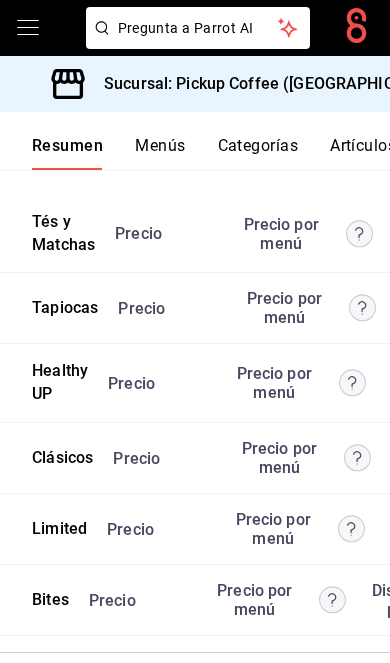 scroll, scrollTop: 5455, scrollLeft: 0, axis: vertical 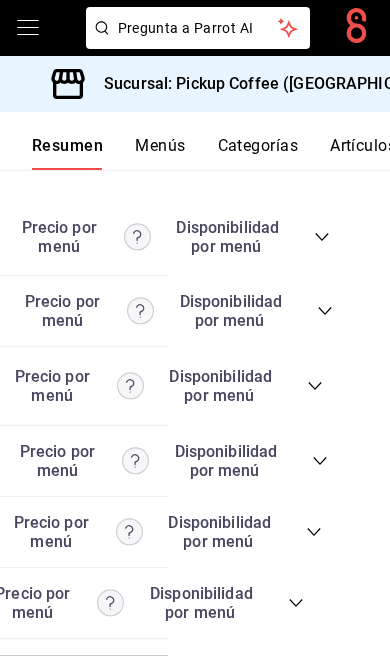 click 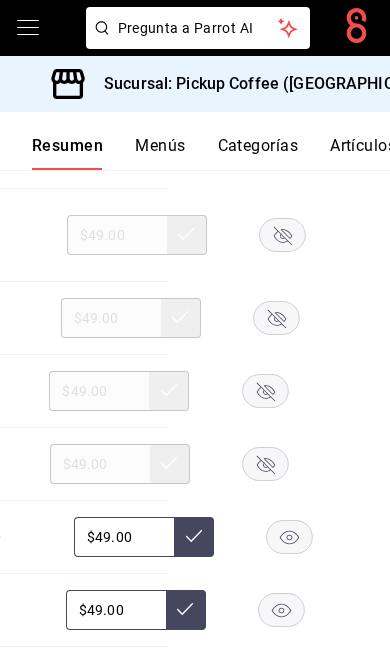scroll, scrollTop: 6137, scrollLeft: 0, axis: vertical 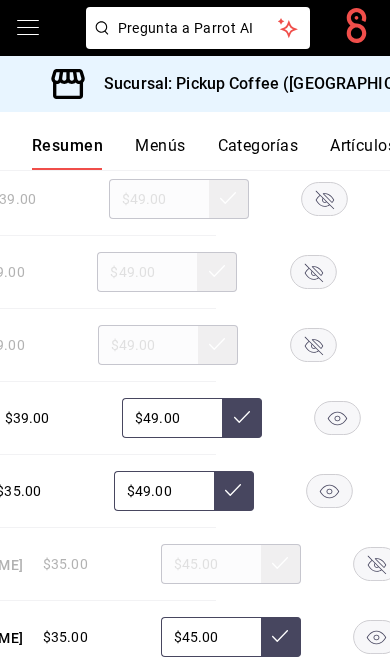 click 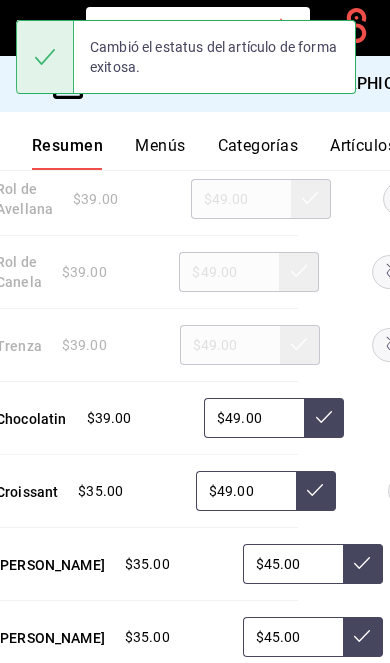 scroll, scrollTop: 0, scrollLeft: 96, axis: horizontal 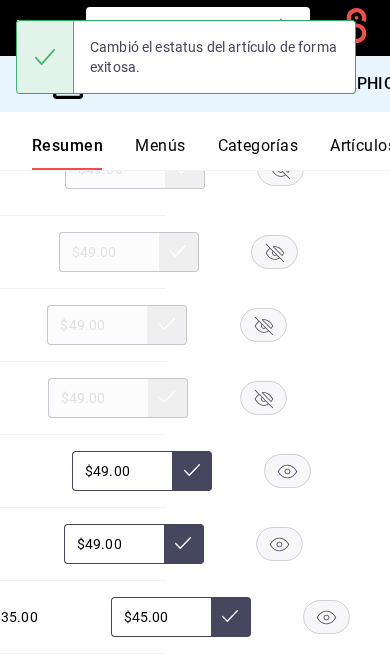click 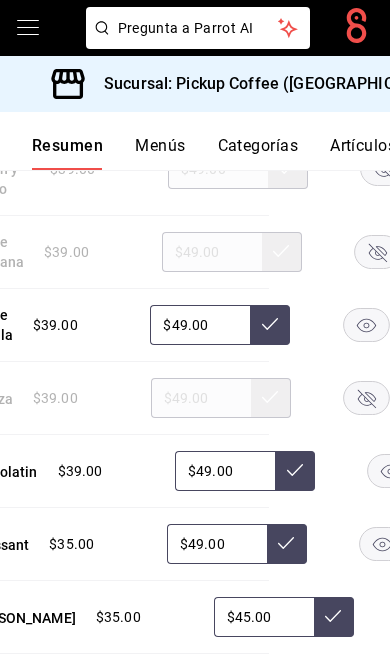 scroll, scrollTop: 0, scrollLeft: 122, axis: horizontal 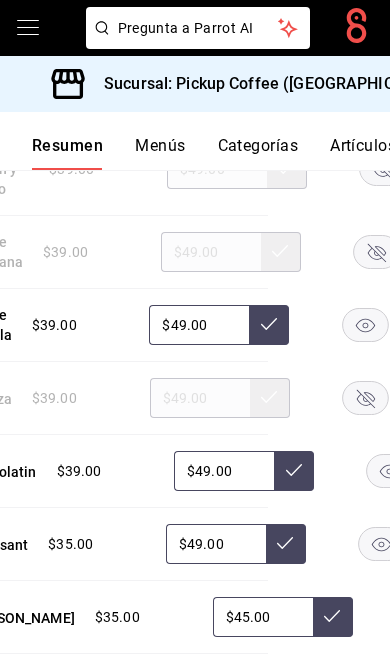 click 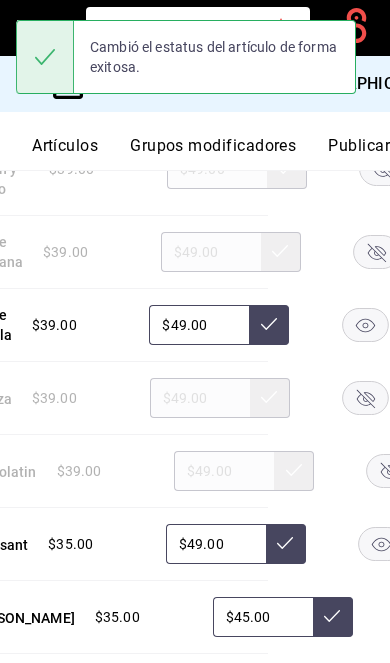 scroll, scrollTop: 0, scrollLeft: 303, axis: horizontal 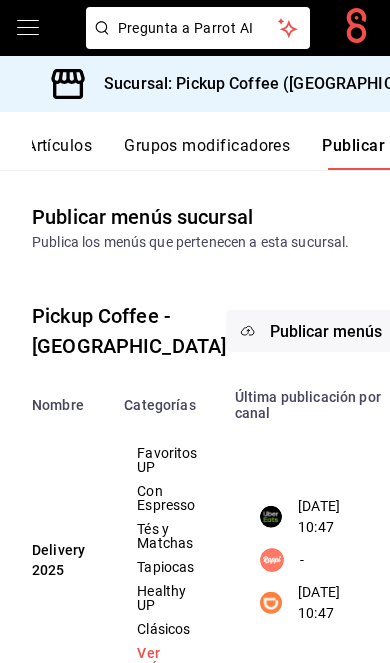 click on "Publicar menús" at bounding box center (326, 331) 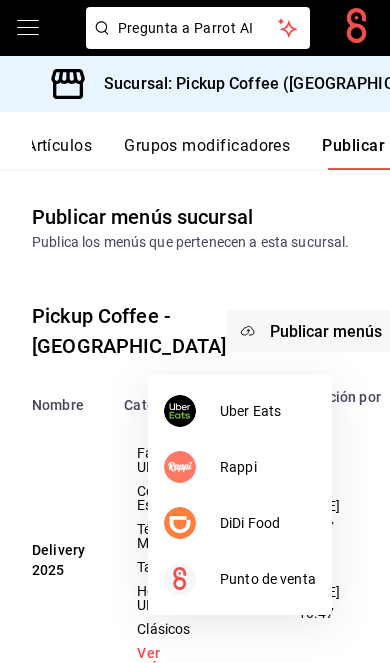 click on "DiDi Food" at bounding box center (240, 523) 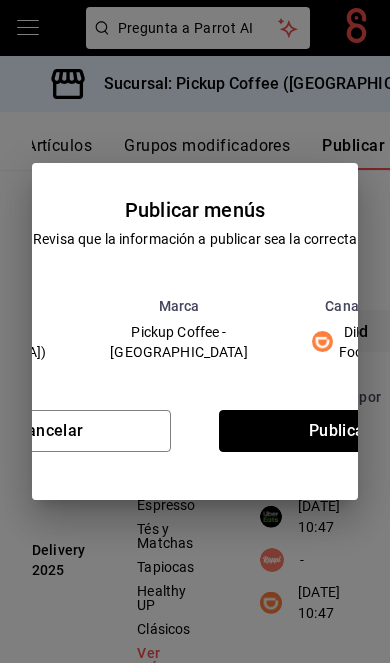 click on "Publicar" at bounding box center [340, 431] 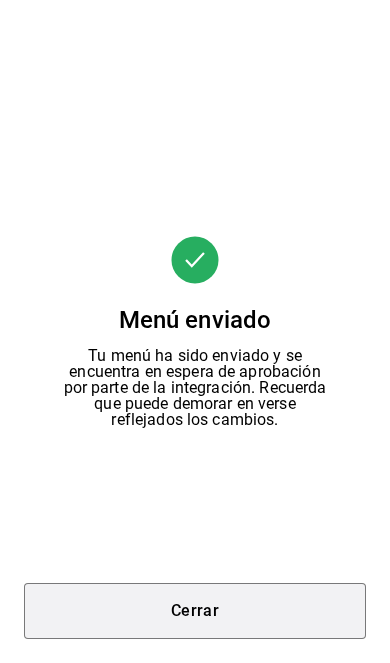 click on "Cerrar" at bounding box center (195, 611) 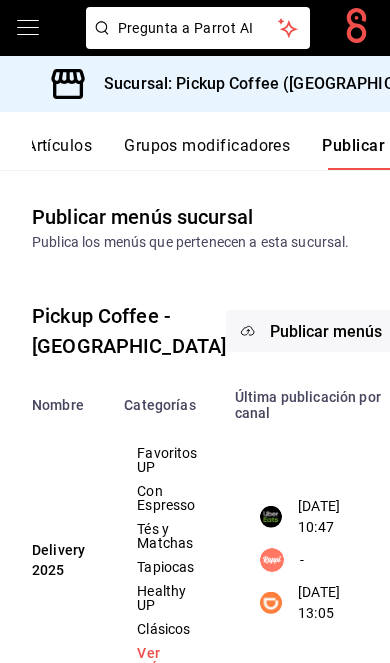 click on "Publicar menús" at bounding box center (326, 331) 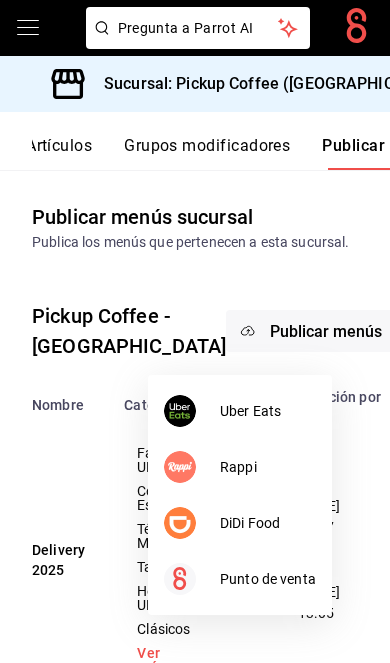 click on "Uber Eats" at bounding box center [268, 411] 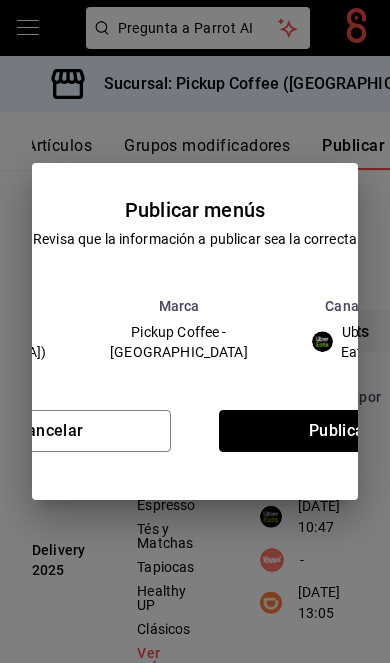 click on "Publicar" at bounding box center [340, 431] 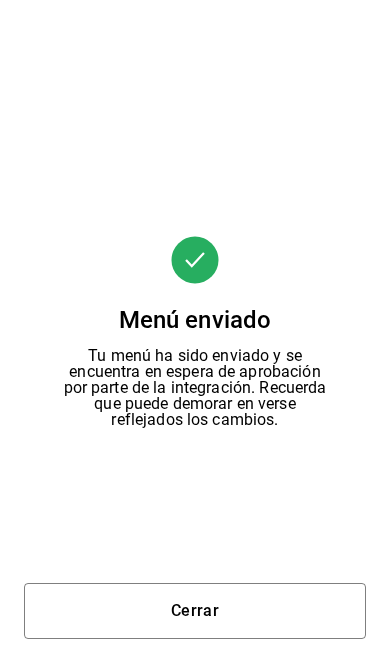click on "Cerrar" at bounding box center (195, 611) 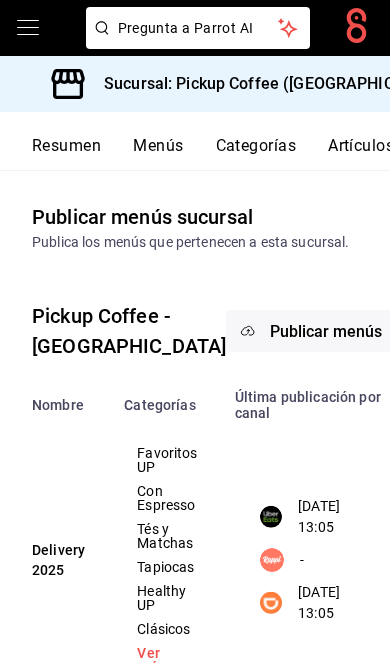 scroll, scrollTop: 0, scrollLeft: 0, axis: both 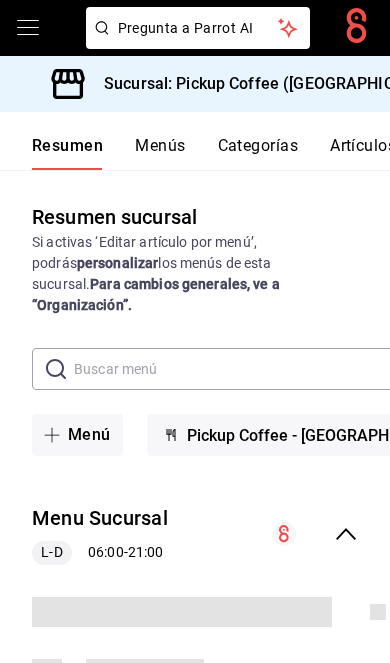 click at bounding box center [315, 534] 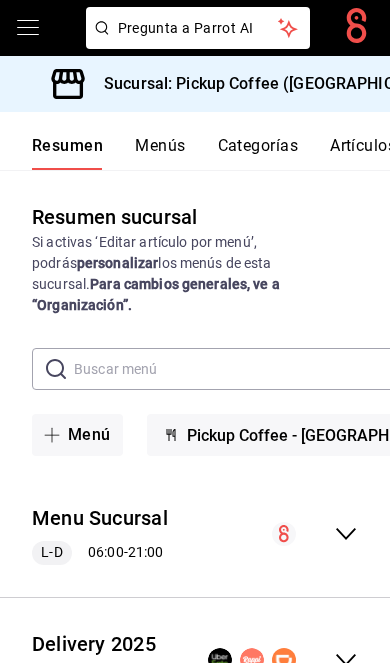 click at bounding box center (283, 660) 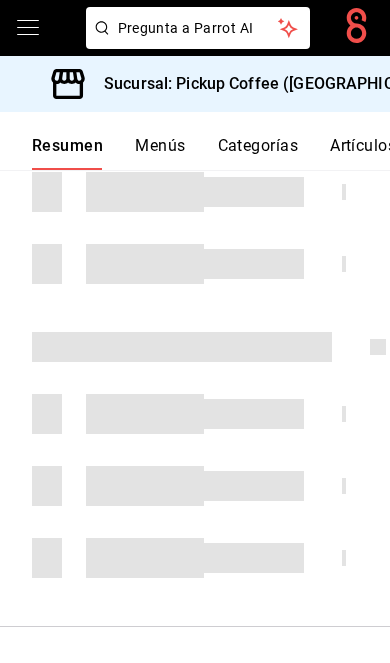 scroll, scrollTop: 584, scrollLeft: 0, axis: vertical 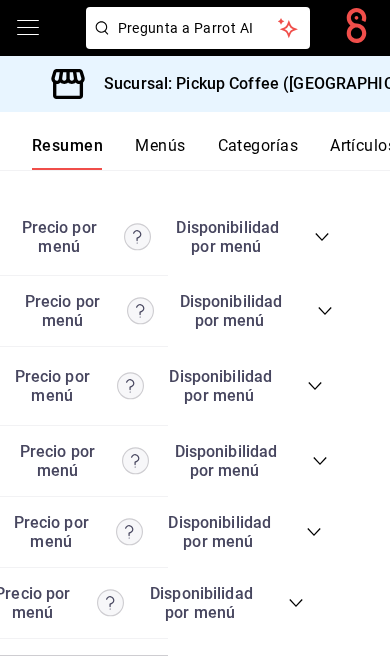 click on "Resumen sucursal Si activas ‘Editar artículo por menú’, podrás  personalizar  los menús de esta sucursal.  Para cambios generales, ve a “Organización”. ​ ​ Menú Pickup Coffee - [GEOGRAPHIC_DATA] Menu Sucursal L-D 06:00  -  21:00 Agregar categoría Favoritos UP Precio Precio por menú   Disponibilidad por menú Mazapán Espresso Elige tu tamaño ,  Escoge tu leche ,  ¿Con sueño? ,  ¿Más dulce? ,  ¿De antojo? $53.00 Caramel Macchiato Elige tu tamaño ,  Escoge tu leche ,  ¿Con sueño? ,  ¿Más dulce? ,  ¿De antojo? $47.00 French Vainilla Latte Elige tu tamaño ,  Escoge tu leche ,  ¿Con sueño? ,  ¿Más dulce? ,  ¿De antojo? $47.00 Nutelatte Elige tu tamaño ,  Escoge tu leche ,  ¿Con sueño? ,  ¿Más dulce? ,  ¿De antojo? $43.00 Cajelatte Elige tu tamaño ,  Escoge tu leche ,  ¿Con sueño? ,  ¿Más dulce? ,  ¿De antojo? $43.00 Horchata Elige tu tamaño ,  Escoge tu leche ,  ¿Con sueño? ,  ¿Más dulce? ,  ¿De antojo? $43.00 Spanish Latte Elige tu tamaño ,  Escoge tu leche ,  ," at bounding box center [195, -2295] 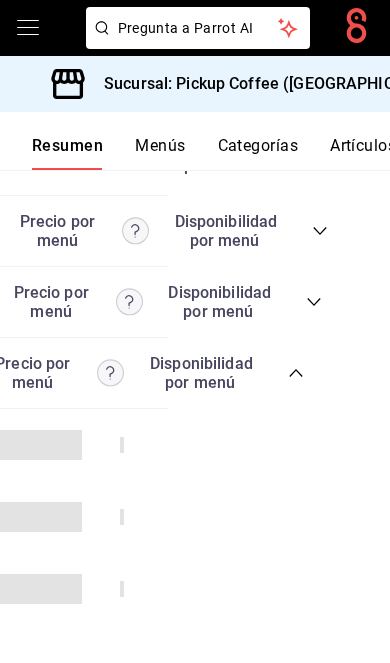 scroll, scrollTop: 5705, scrollLeft: 0, axis: vertical 